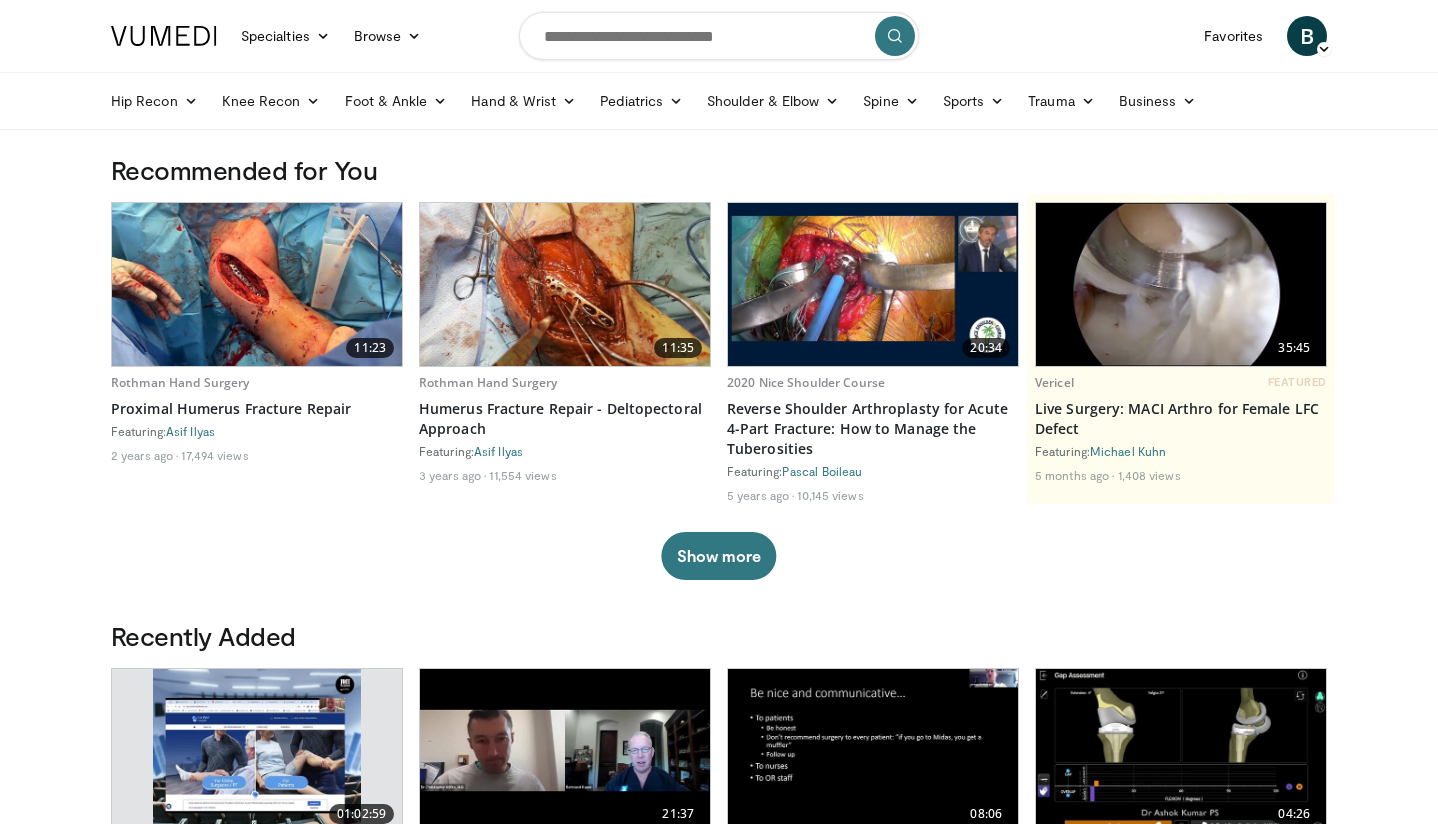 scroll, scrollTop: 0, scrollLeft: 0, axis: both 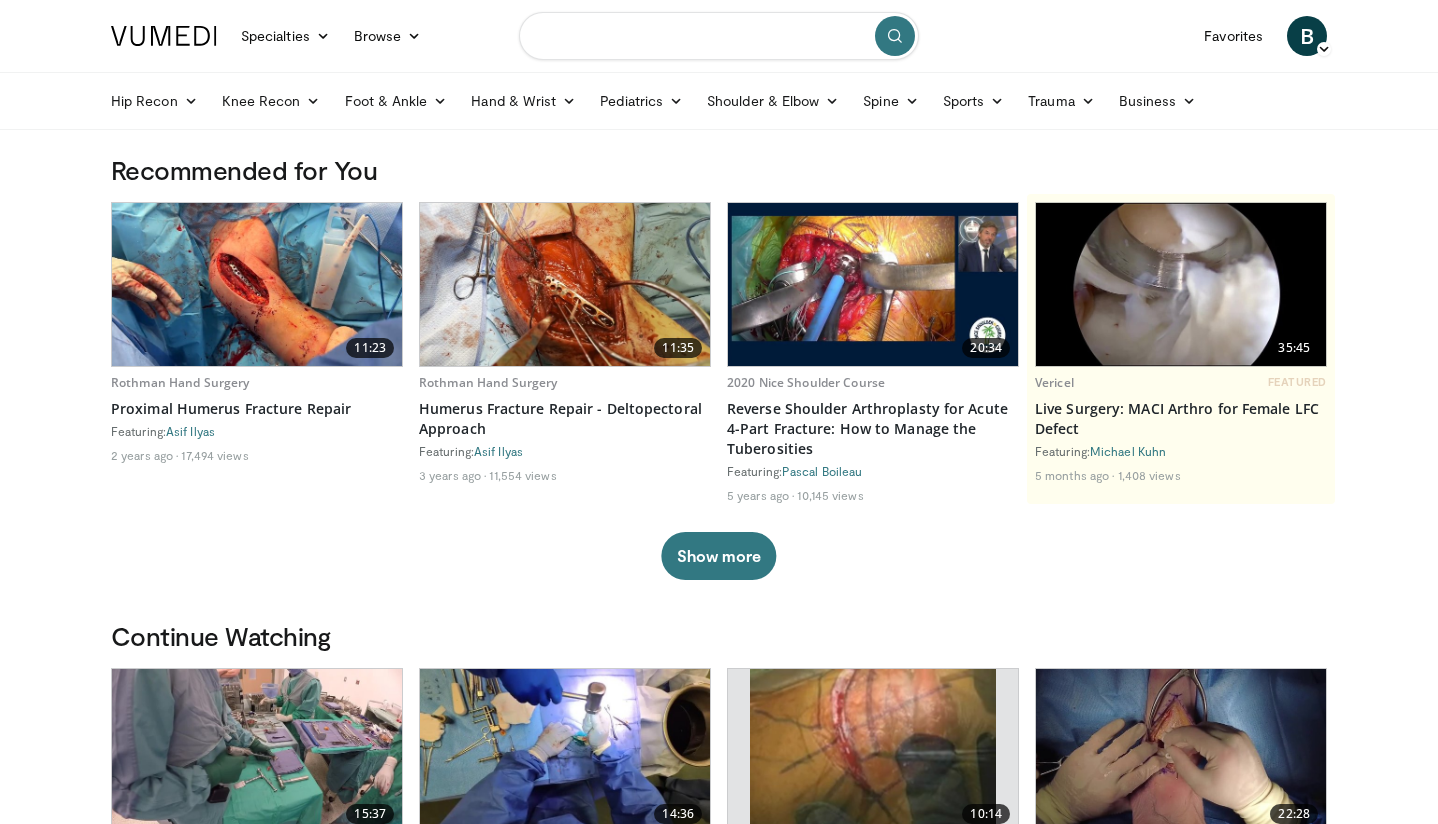 click at bounding box center (719, 36) 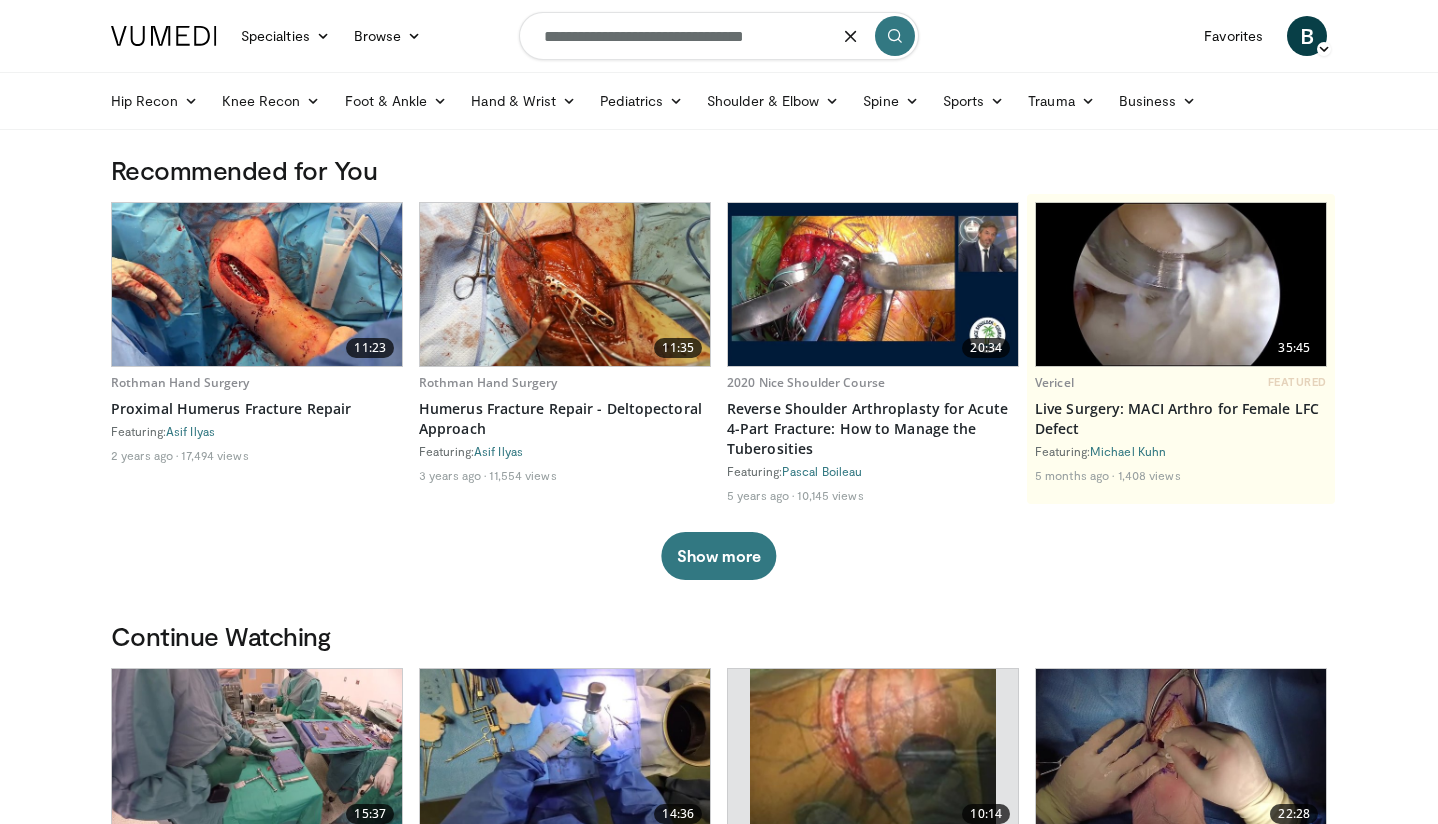type on "**********" 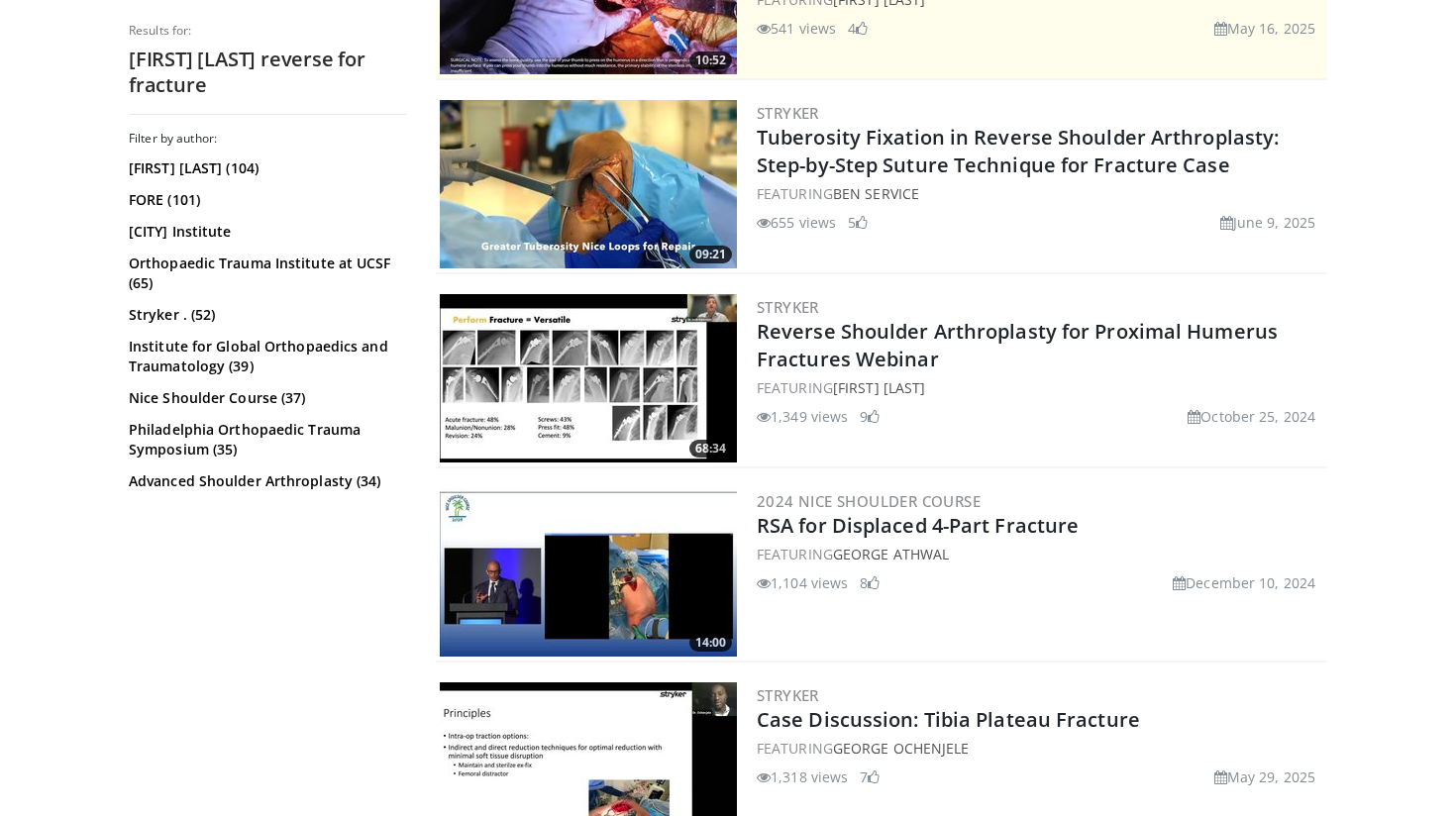scroll, scrollTop: 514, scrollLeft: 0, axis: vertical 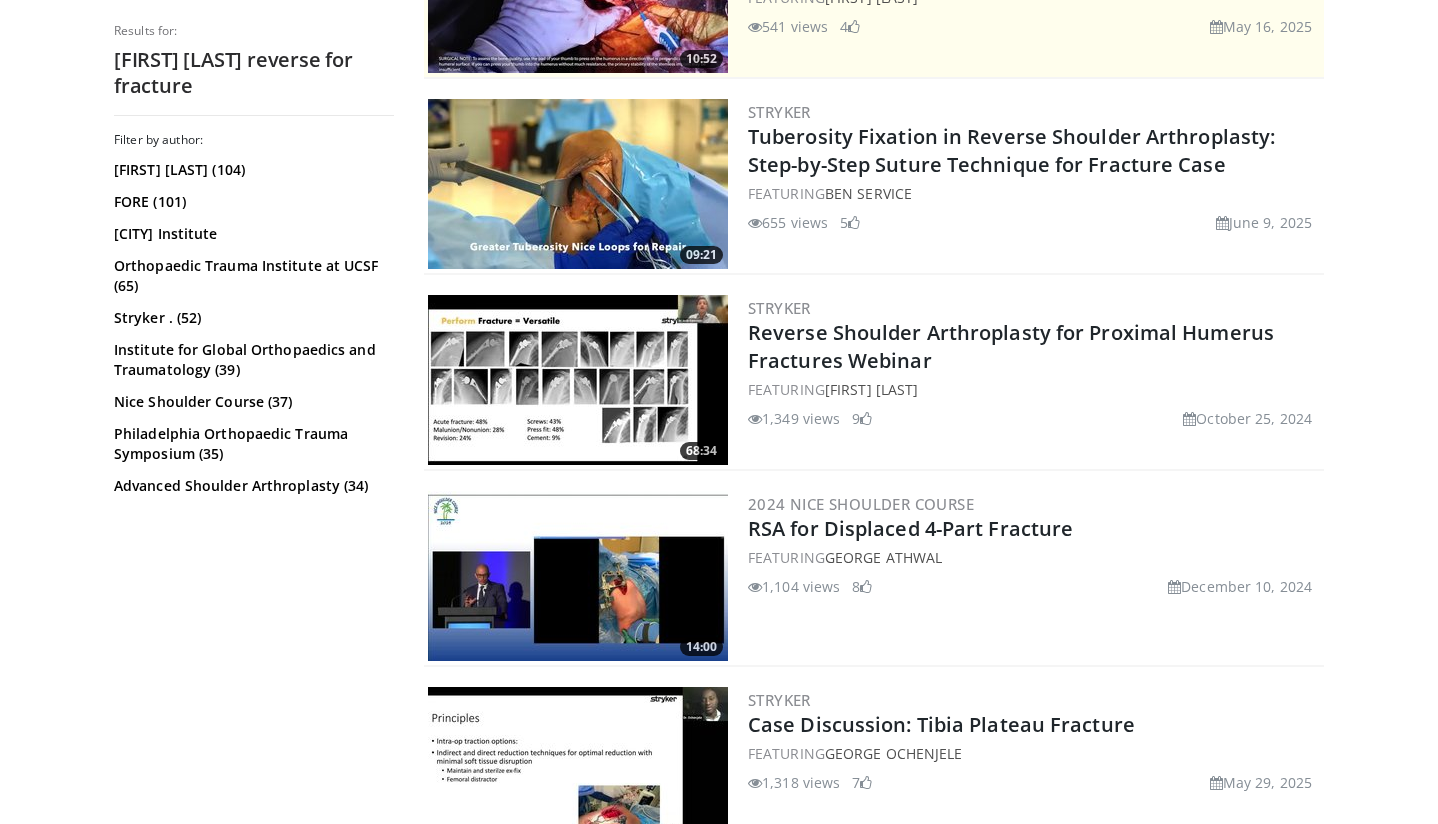 click at bounding box center [578, 184] 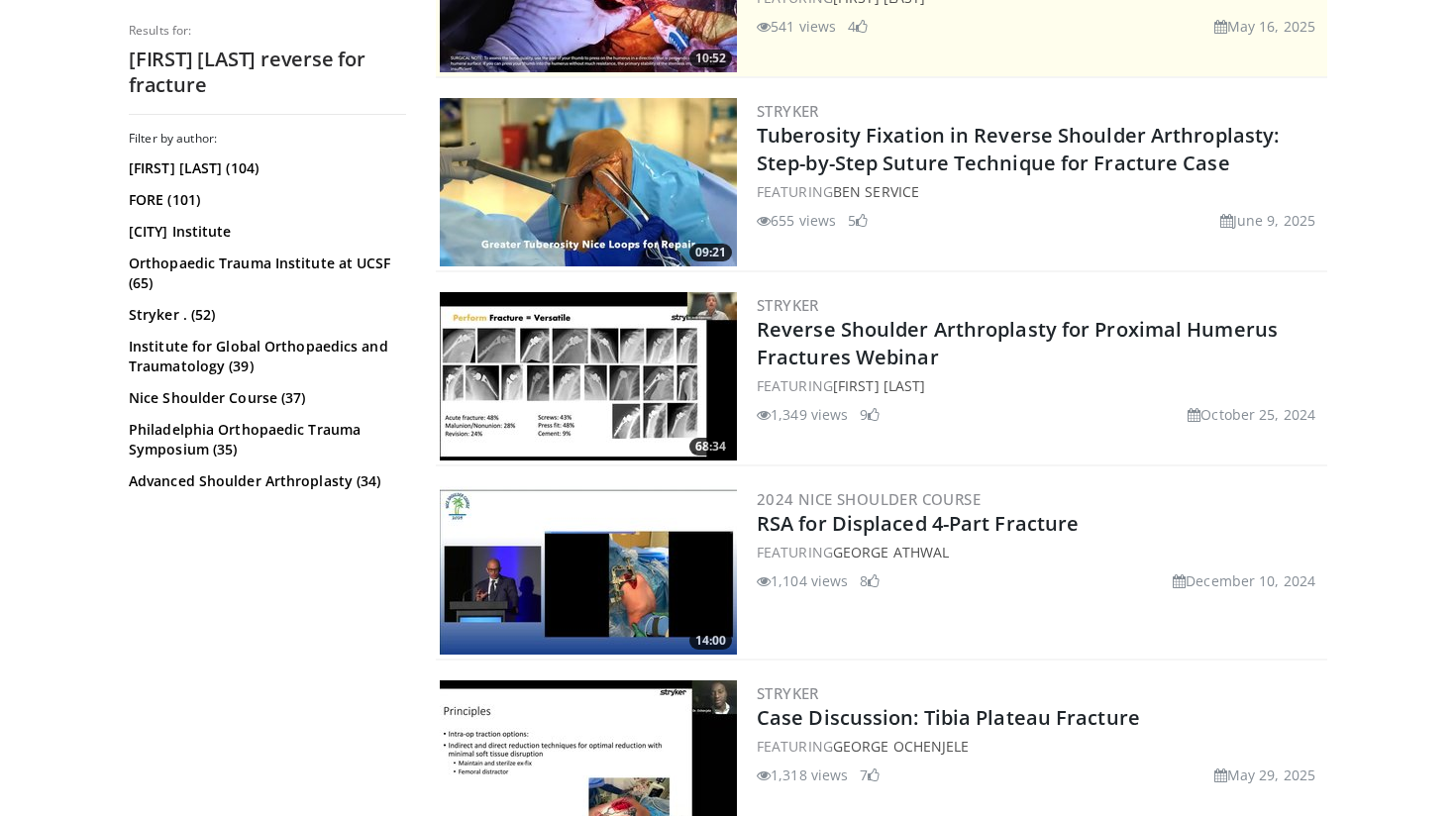 click at bounding box center [588, 570] 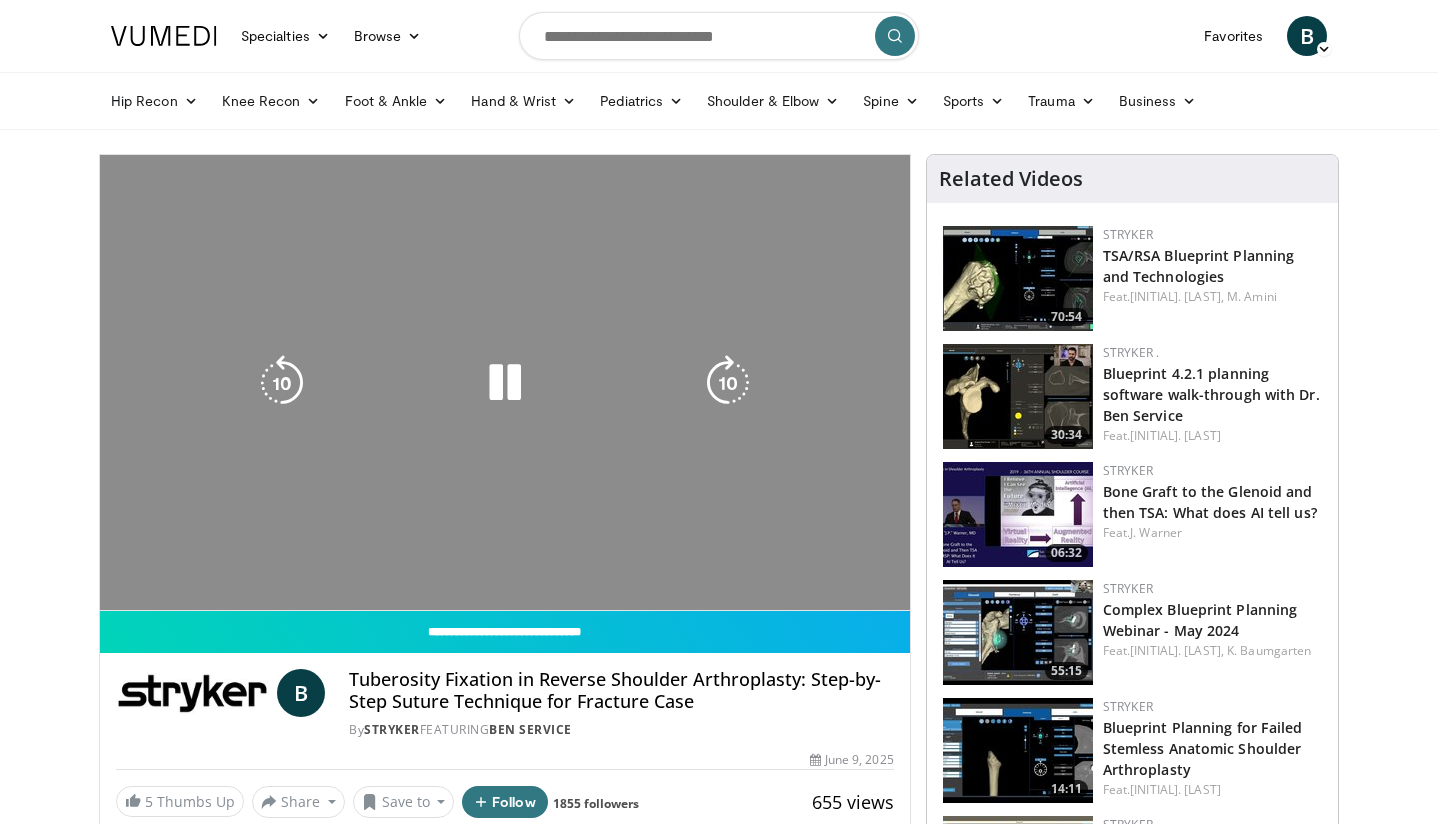scroll, scrollTop: 0, scrollLeft: 0, axis: both 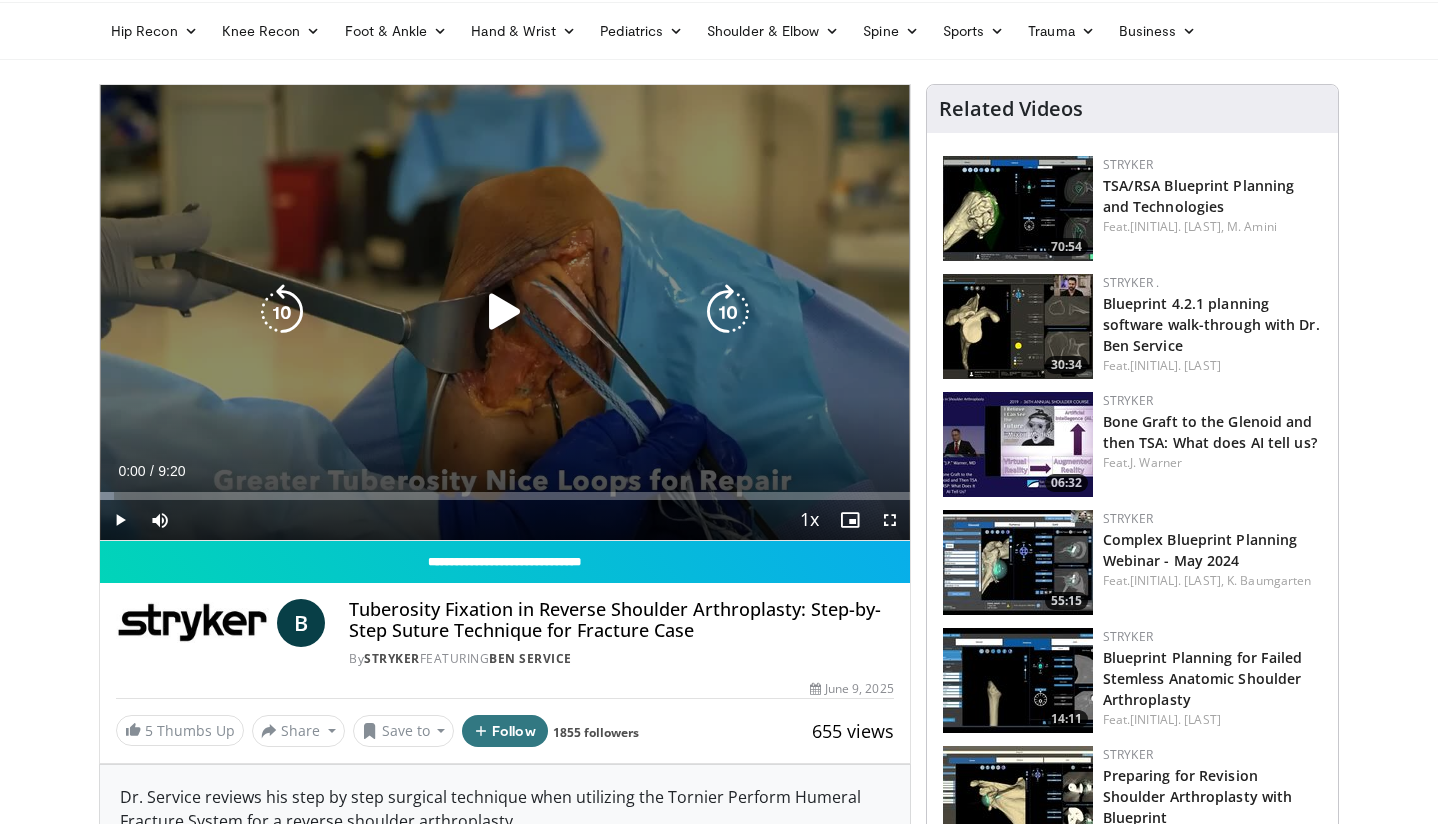 click at bounding box center [505, 312] 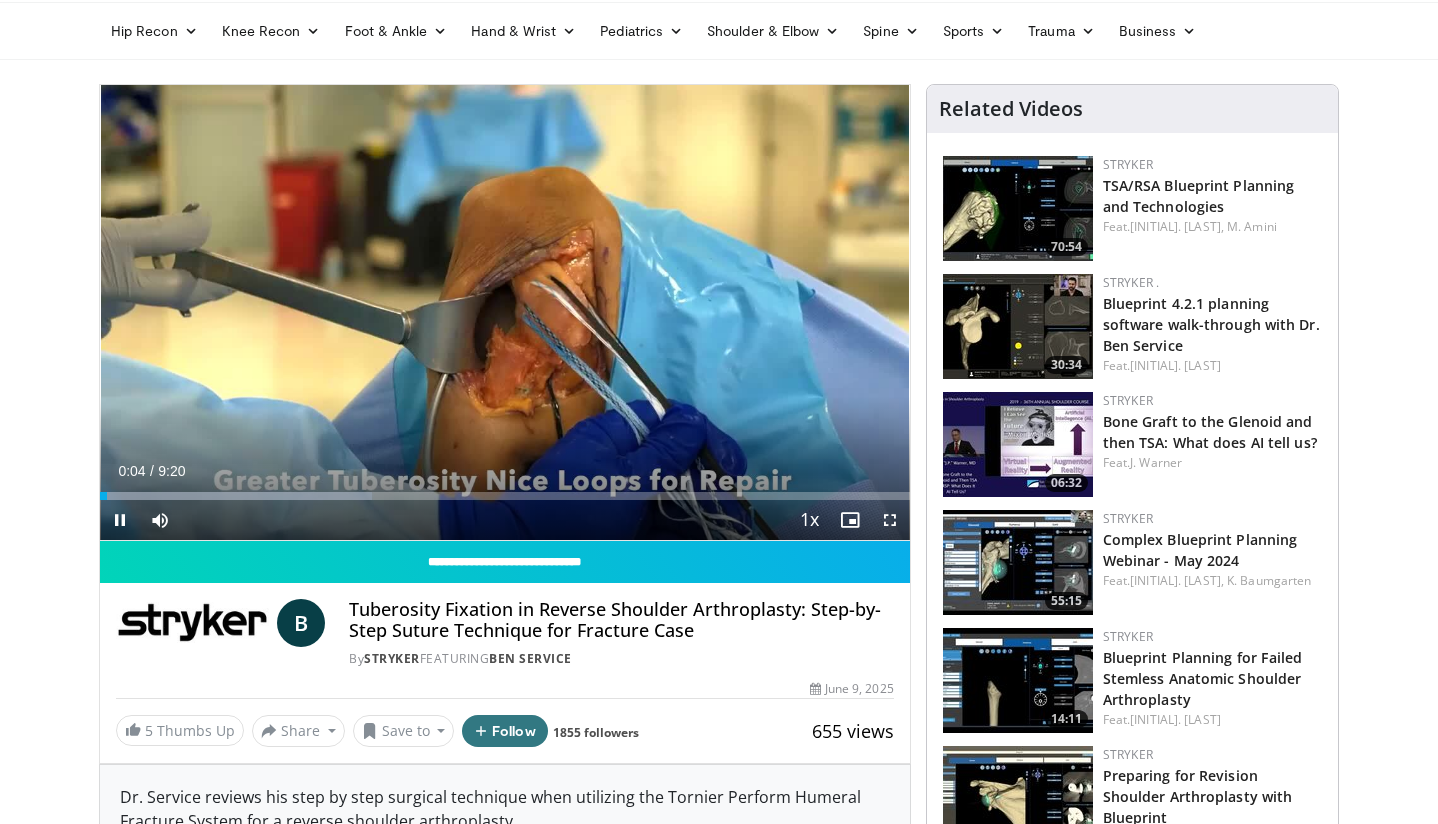 click at bounding box center (120, 520) 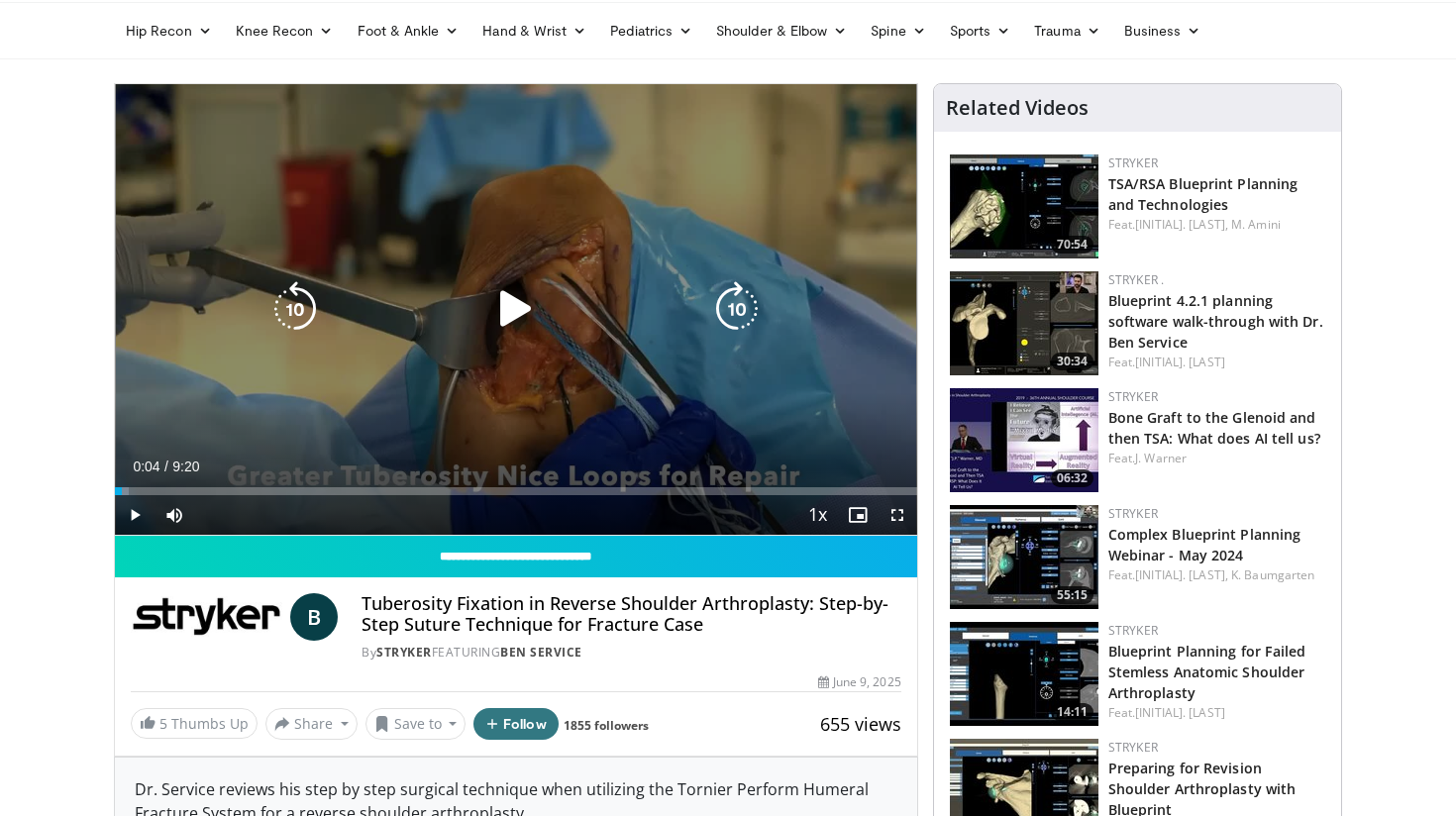 click at bounding box center [516, 309] 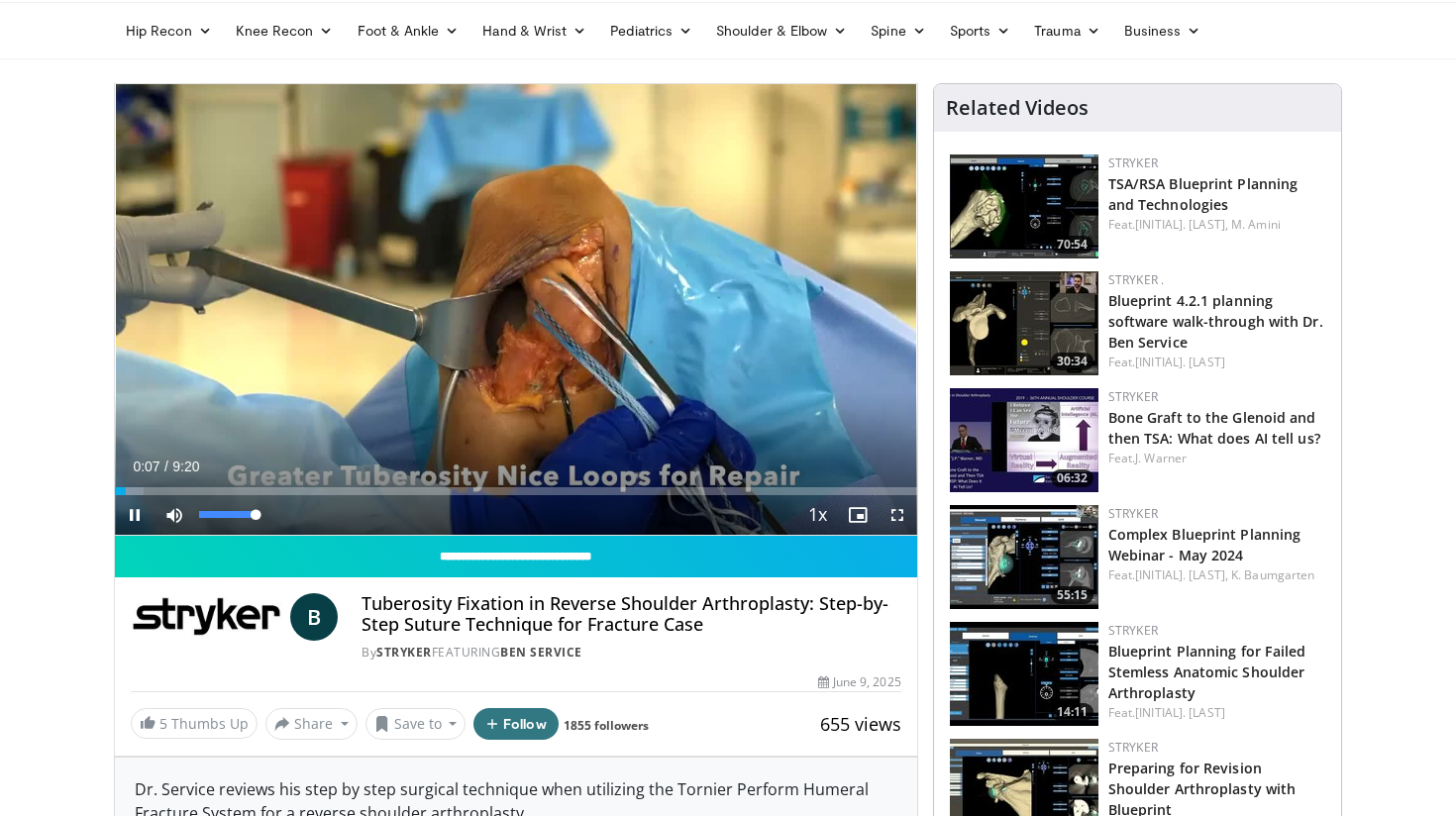 click at bounding box center [174, 515] 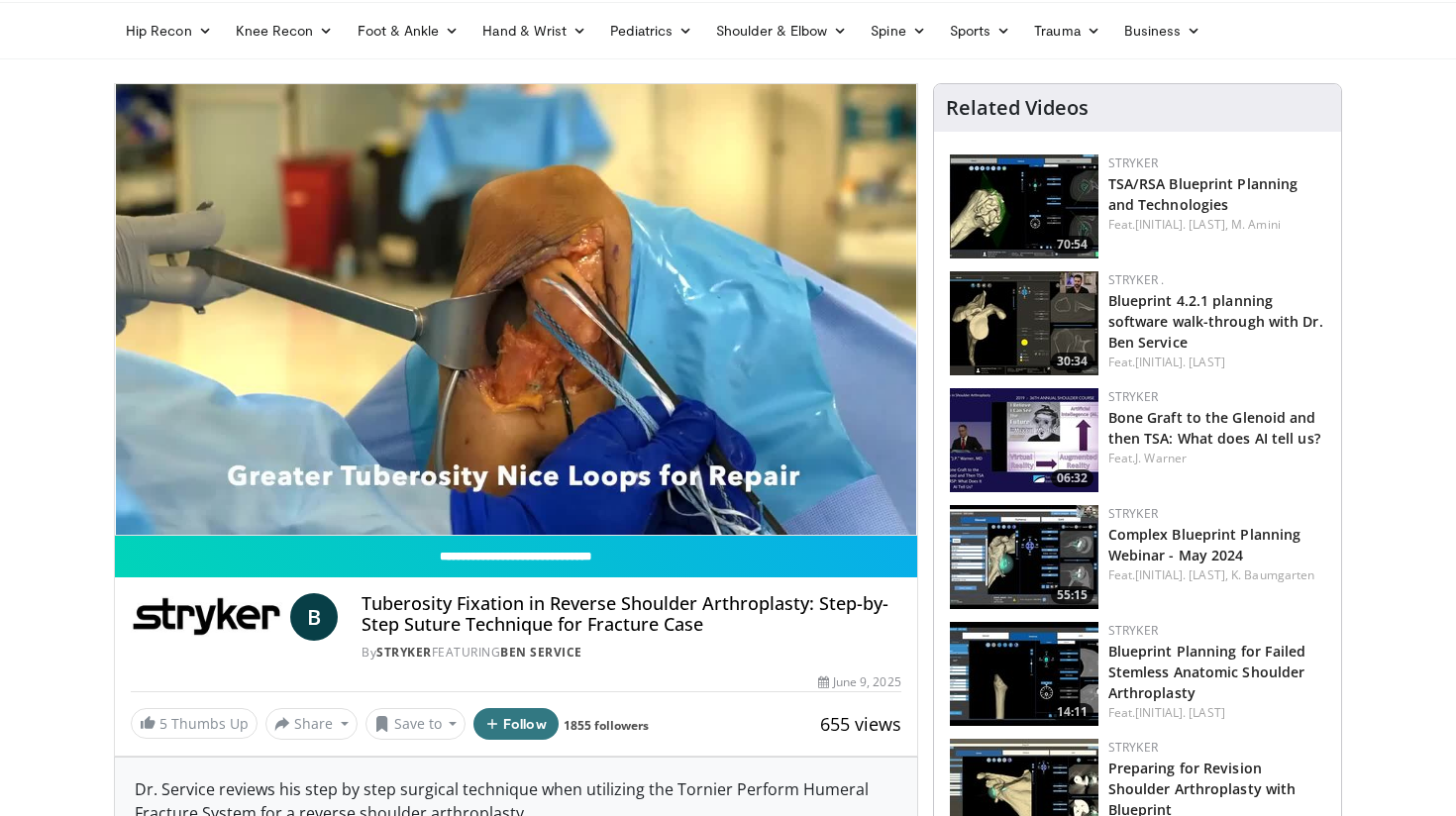 click on "10 seconds
Tap to unmute" at bounding box center [516, 309] 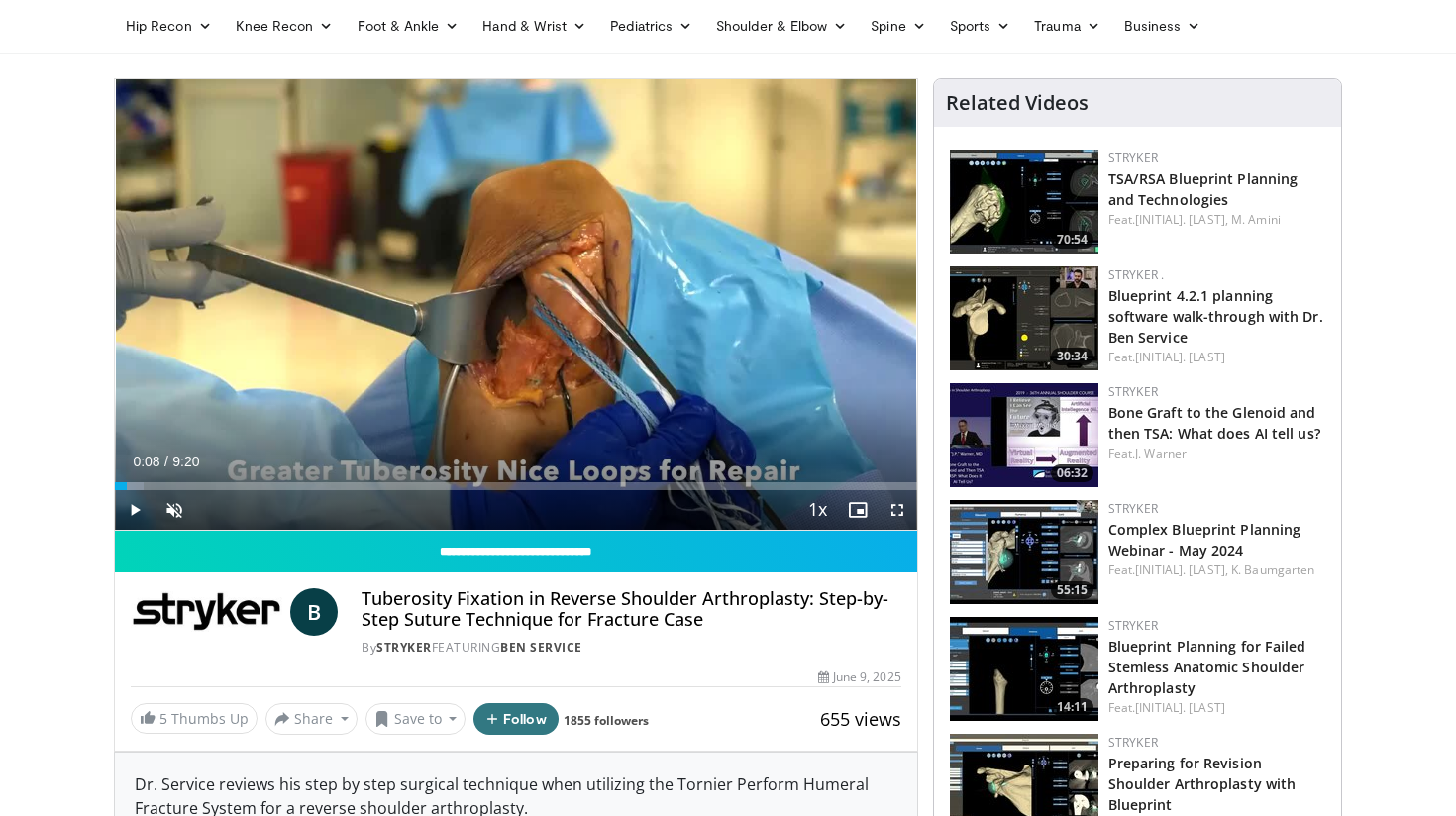 scroll, scrollTop: 57, scrollLeft: 0, axis: vertical 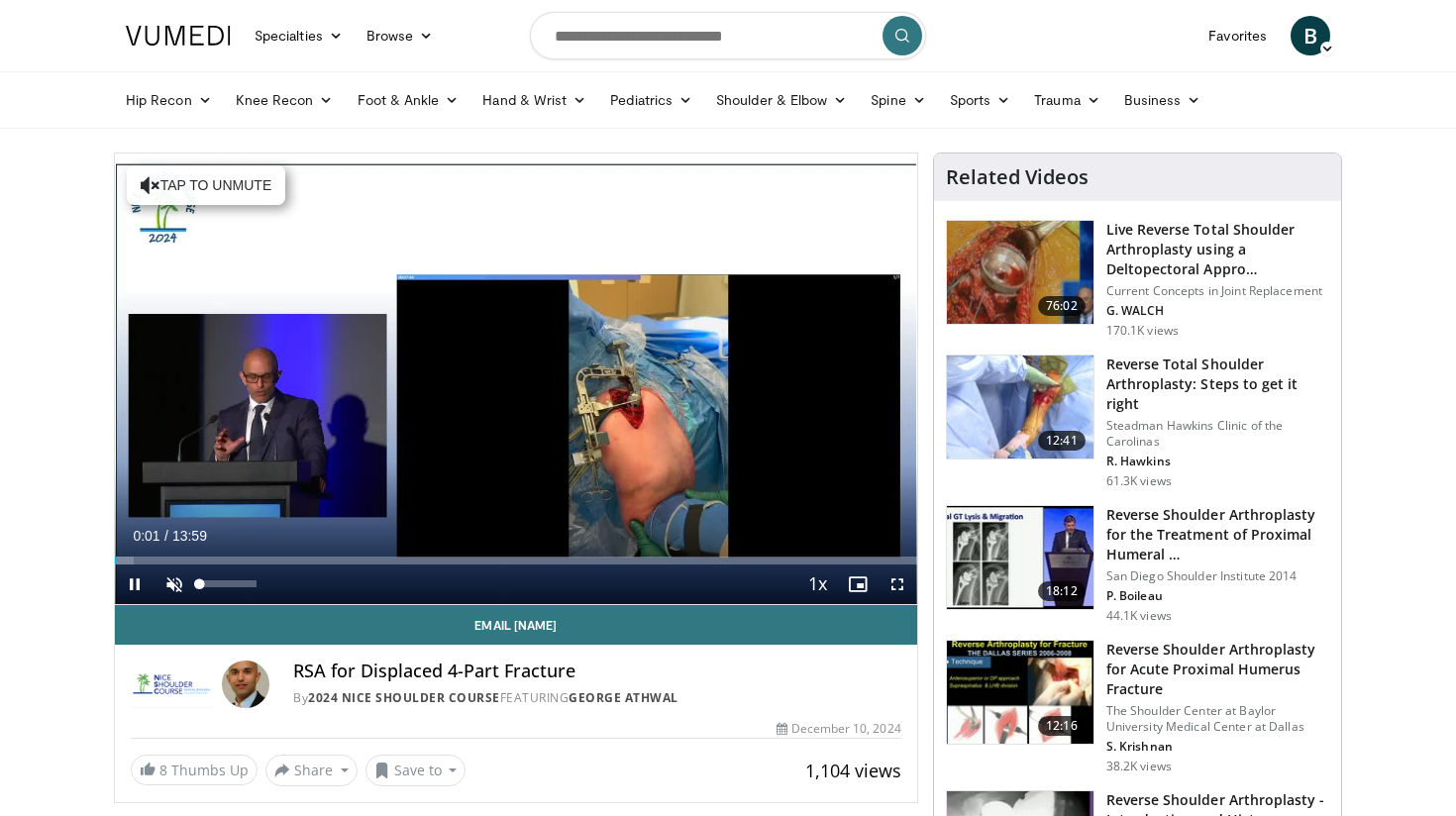 click at bounding box center (174, 584) 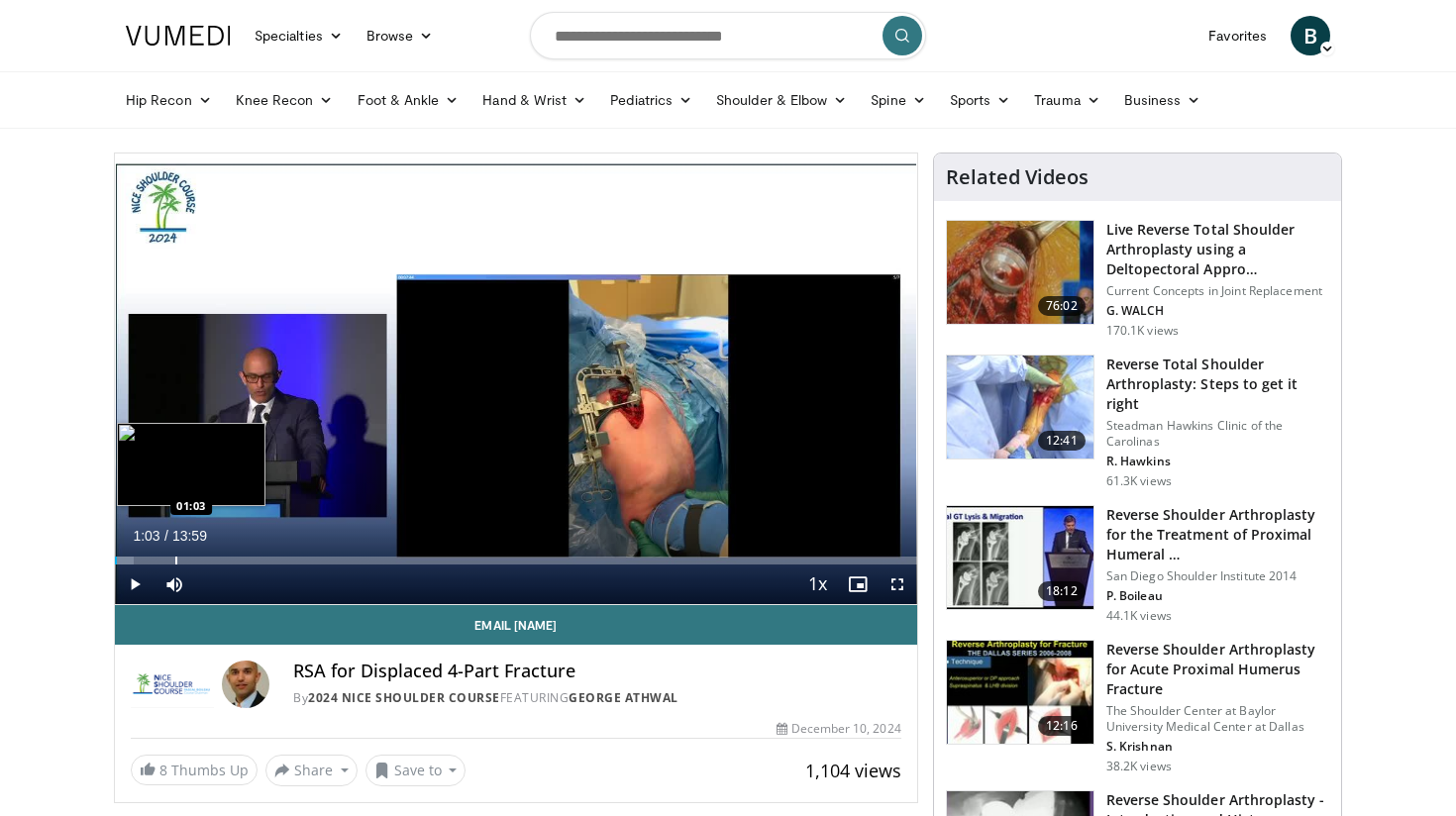 click at bounding box center (176, 561) 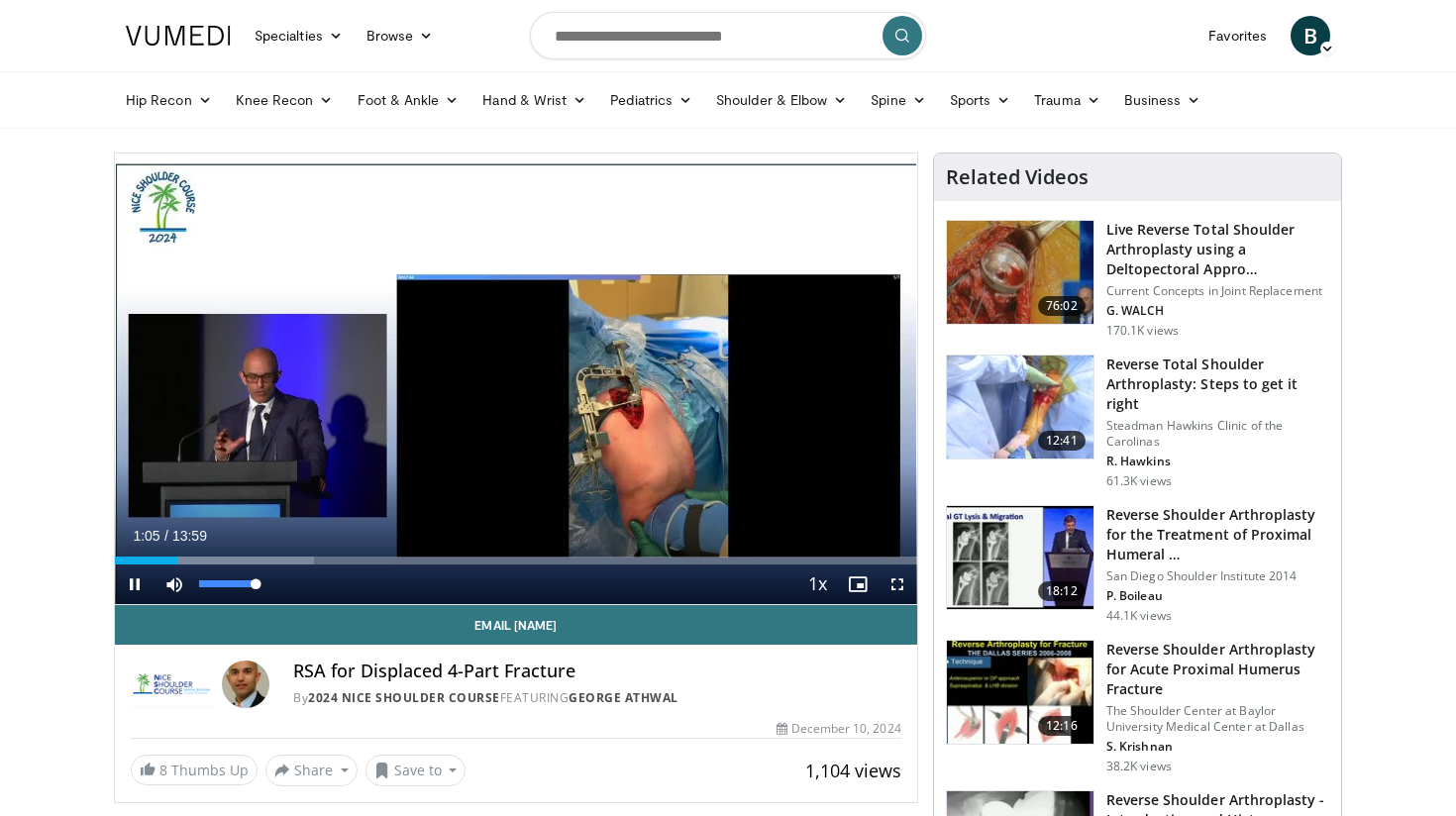 click at bounding box center [174, 584] 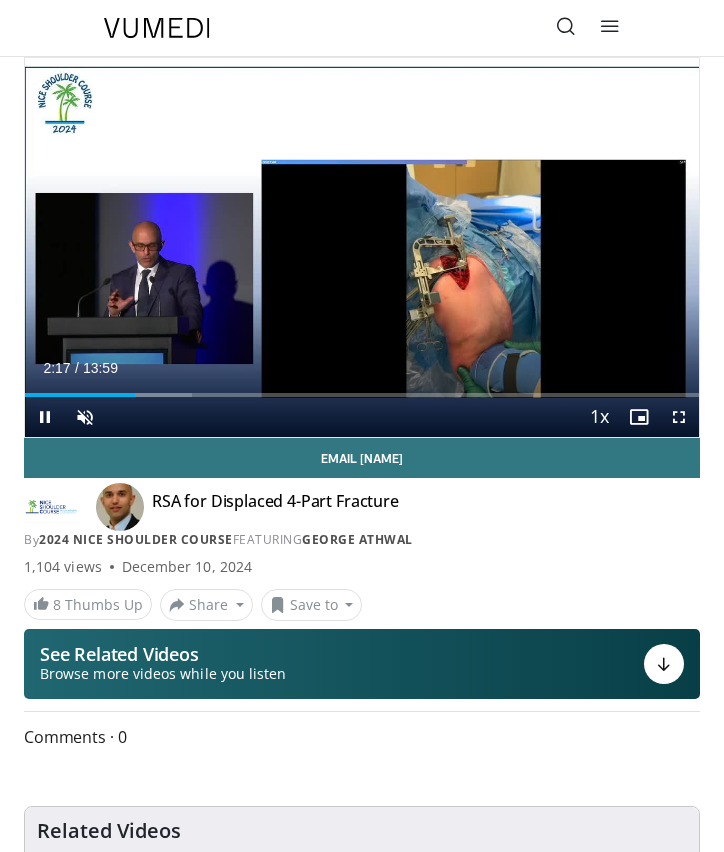 click at bounding box center [45, 417] 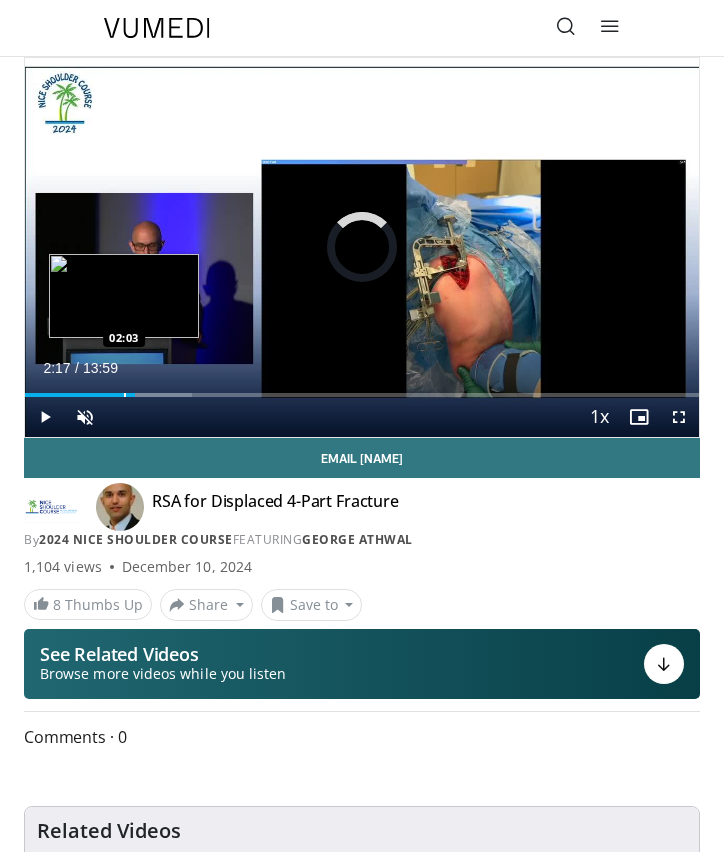 click at bounding box center (125, 395) 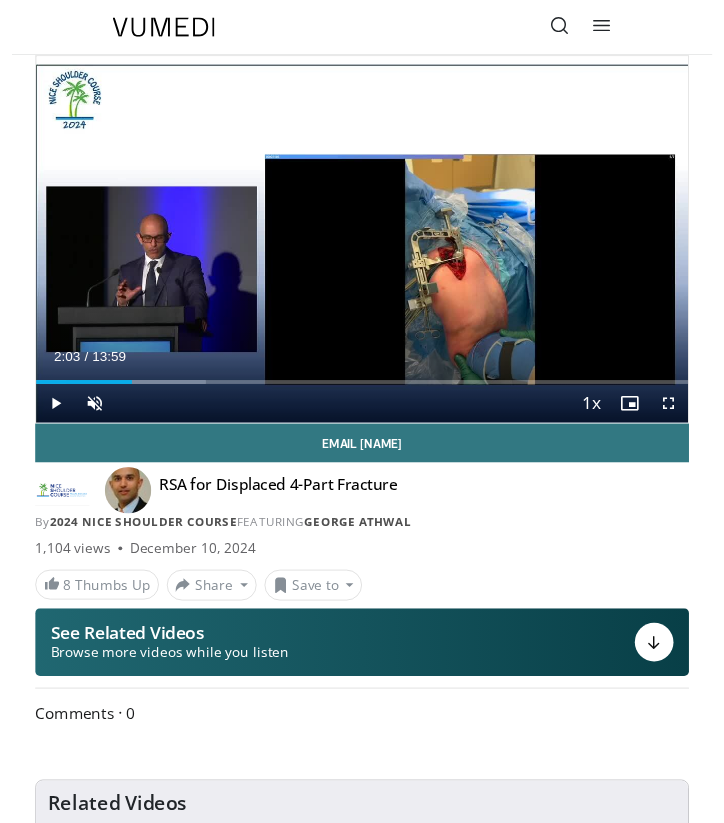 scroll, scrollTop: 0, scrollLeft: 0, axis: both 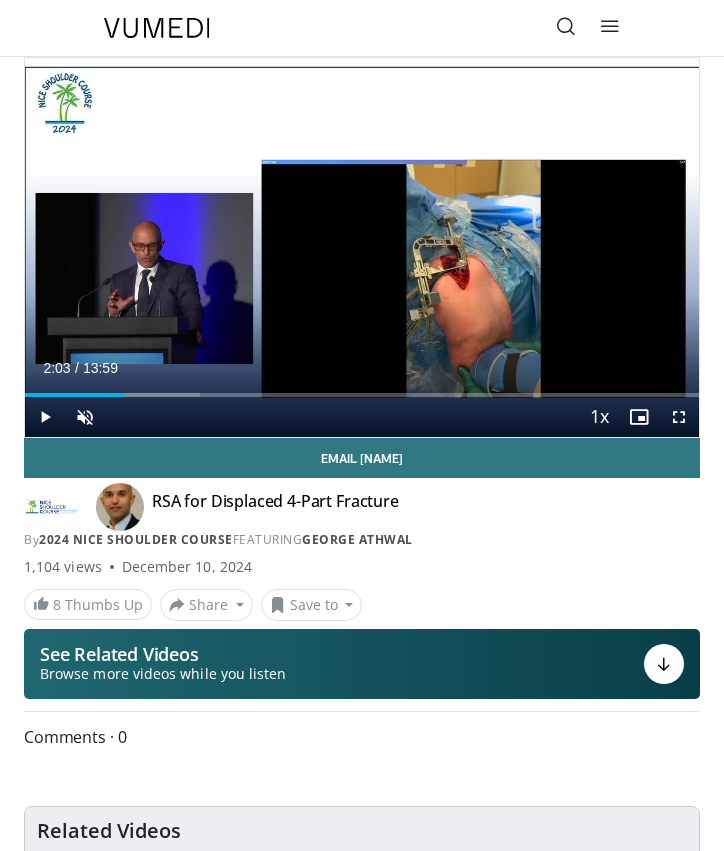 click at bounding box center [566, 26] 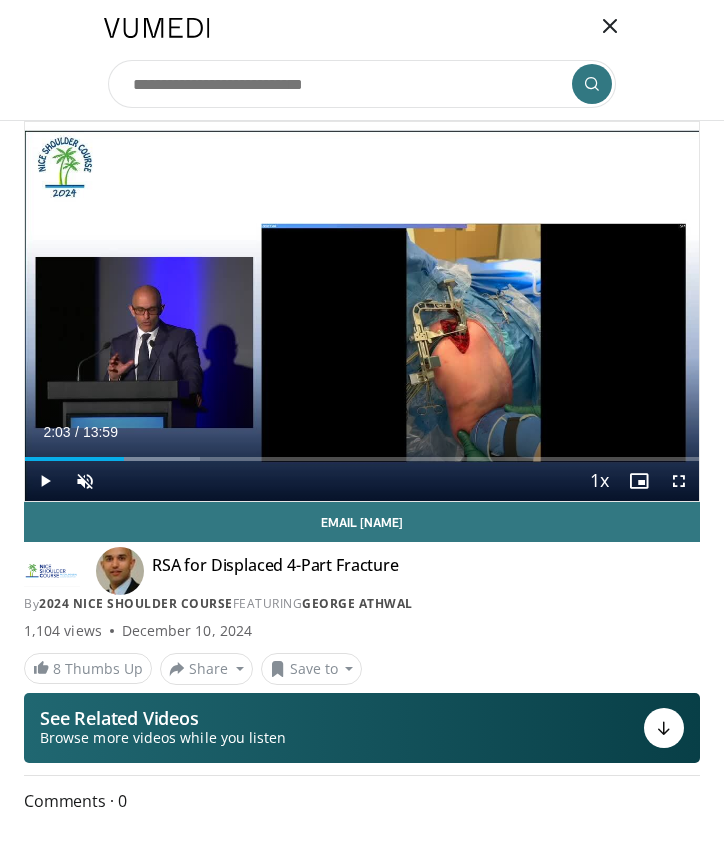 click on "Specialties
Adult & Family Medicine
Allergy, Asthma, Immunology
Anesthesiology
Cardiology
Dental
Dermatology
Endocrinology
Gastroenterology & Hepatology
General Surgery
Hematology & Oncology
Infectious Disease
Nephrology
Neurology
Neurosurgery
Obstetrics & Gynecology
Ophthalmology
Oral Maxillofacial
Orthopaedics
Otolaryngology
Pediatrics
Plastic Surgery
Podiatry
Psychiatry
Pulmonology
Radiation Oncology
Radiology
Rheumatology
Urology
Browse
Videos" at bounding box center (362, 28) 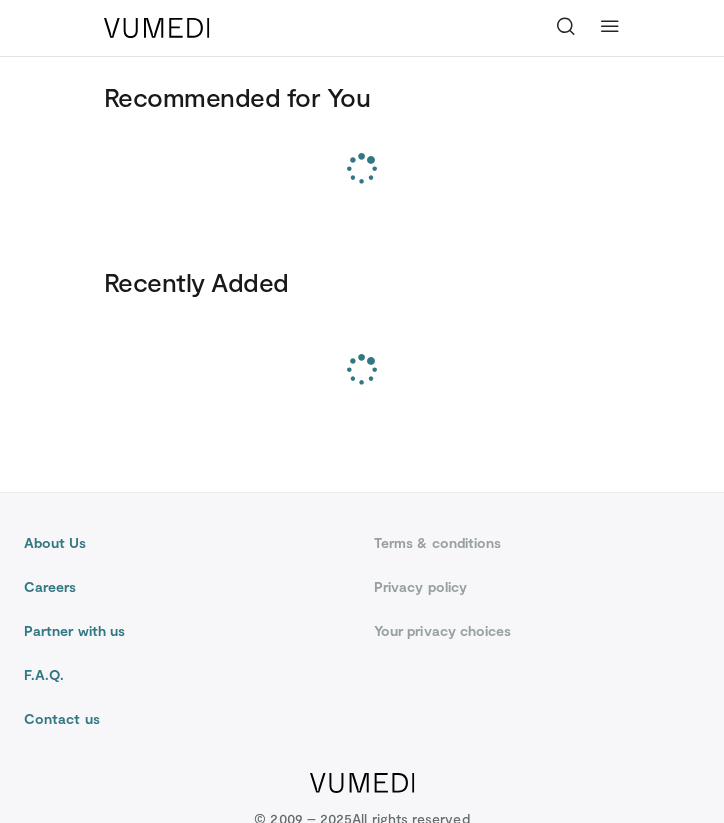 scroll, scrollTop: 0, scrollLeft: 0, axis: both 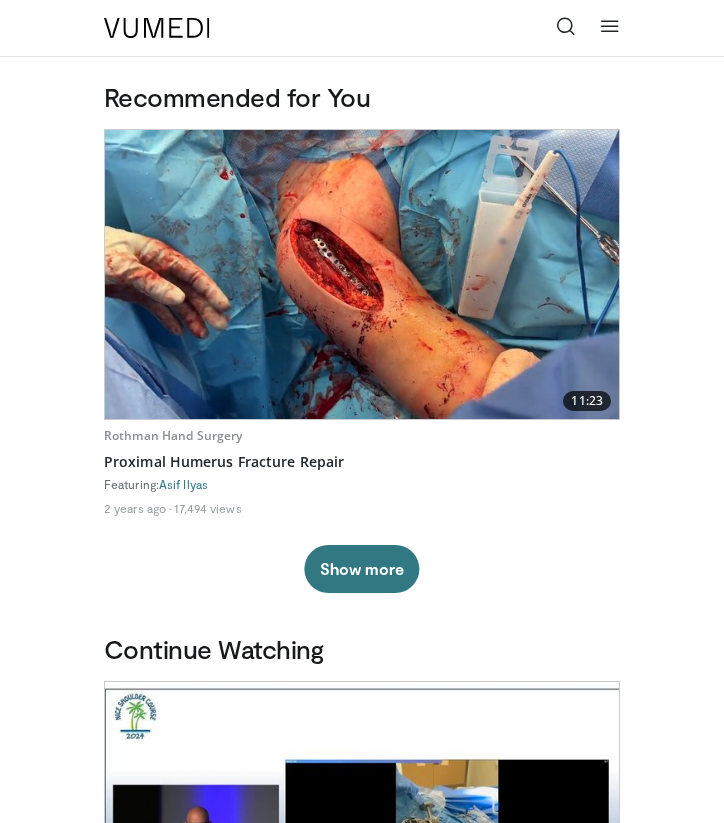 click at bounding box center (566, 26) 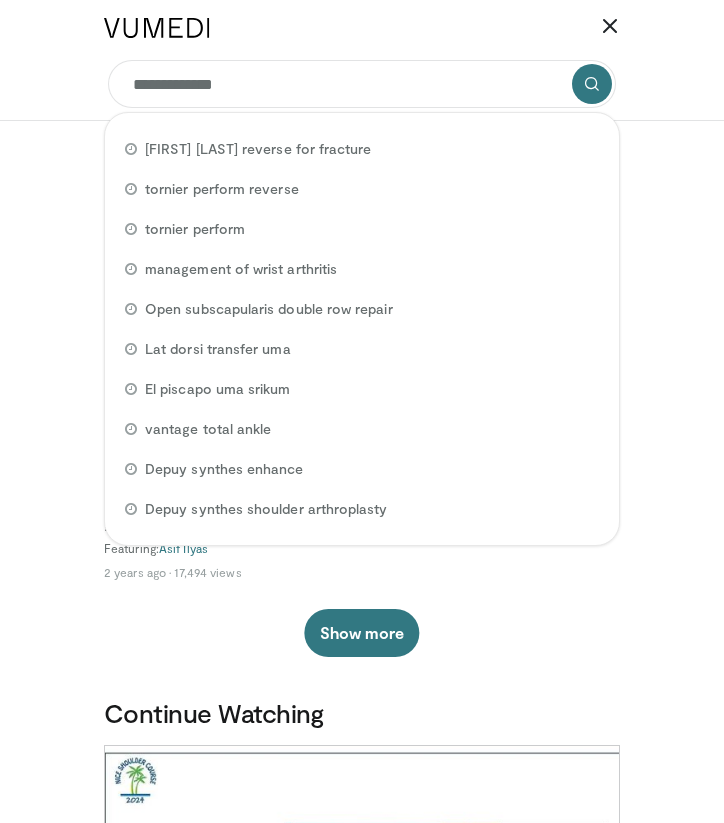 type on "**********" 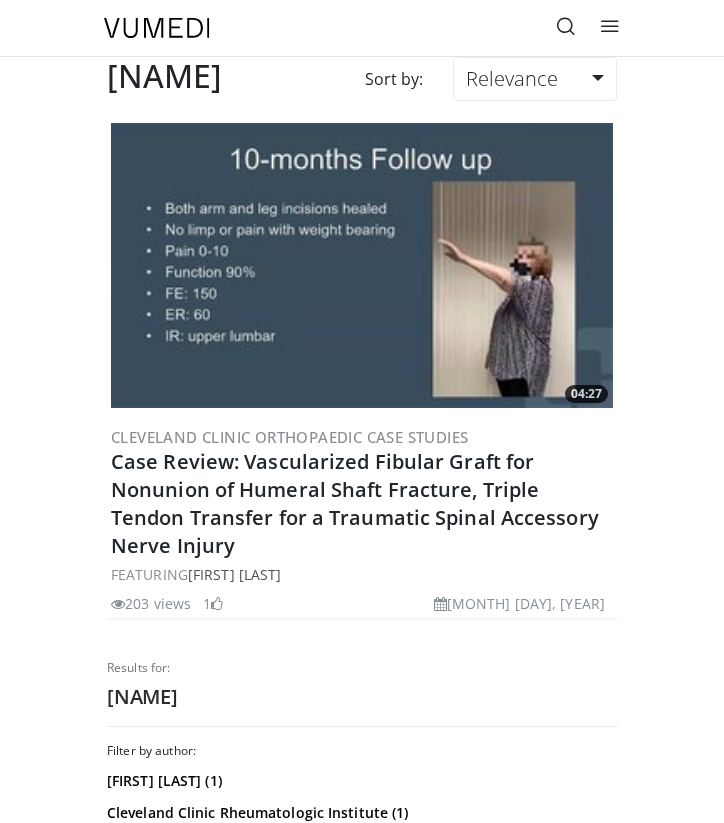 scroll, scrollTop: 0, scrollLeft: 0, axis: both 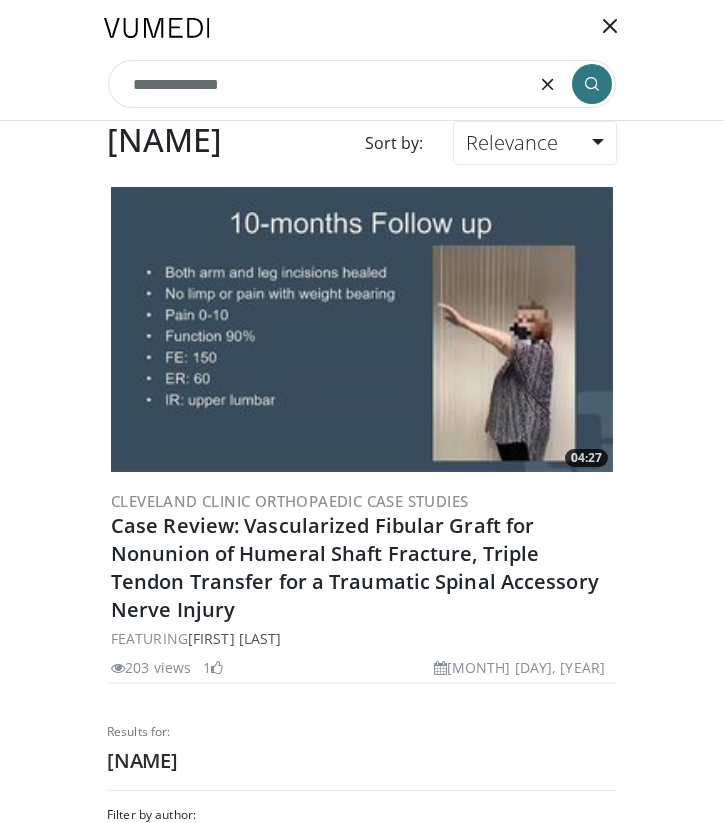 click on "Specialties
Adult & Family Medicine
Allergy, Asthma, Immunology
Anesthesiology
Cardiology
Dental
Dermatology
Endocrinology
Gastroenterology & Hepatology
General Surgery
Hematology & Oncology
Infectious Disease
Nephrology
Neurology
Neurosurgery
Obstetrics & Gynecology
Ophthalmology
Oral Maxillofacial
Orthopaedics
Otolaryngology
Pediatrics
Plastic Surgery
Podiatry
Psychiatry
Pulmonology
Radiation Oncology
Radiology
Rheumatology
Urology
Browse
Videos" at bounding box center (362, 28) 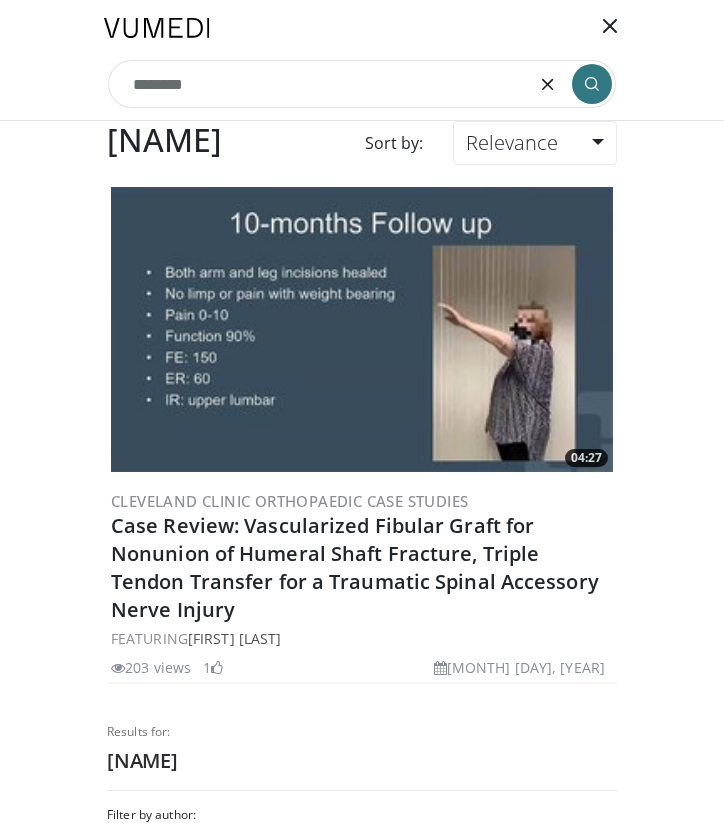 type on "*********" 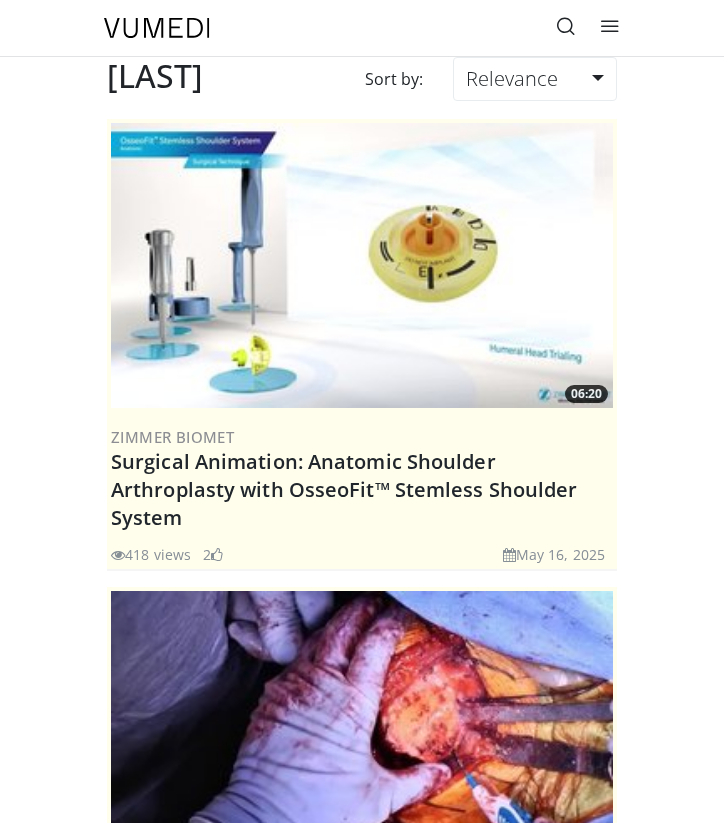 scroll, scrollTop: 0, scrollLeft: 0, axis: both 